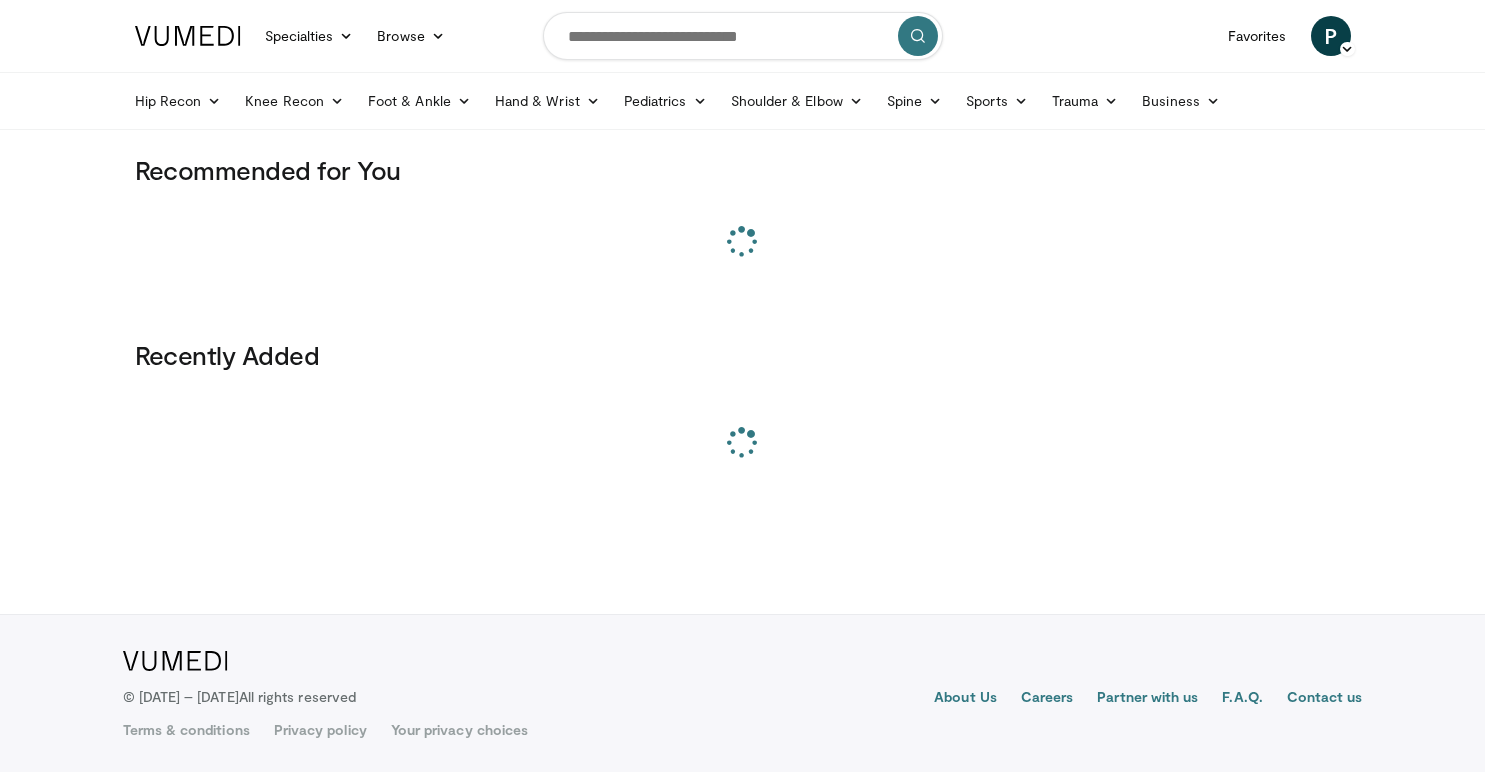 scroll, scrollTop: 0, scrollLeft: 0, axis: both 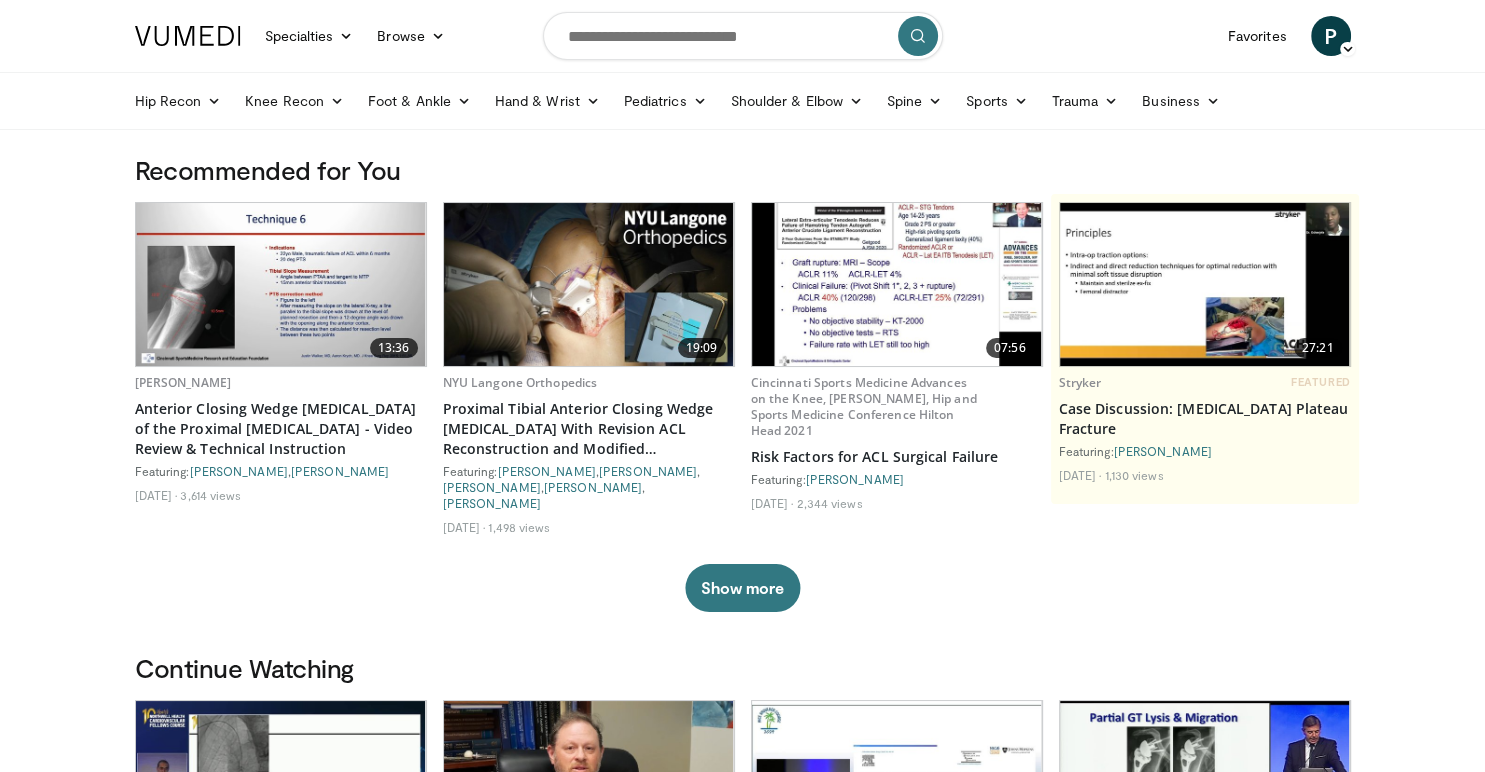 click at bounding box center (743, 36) 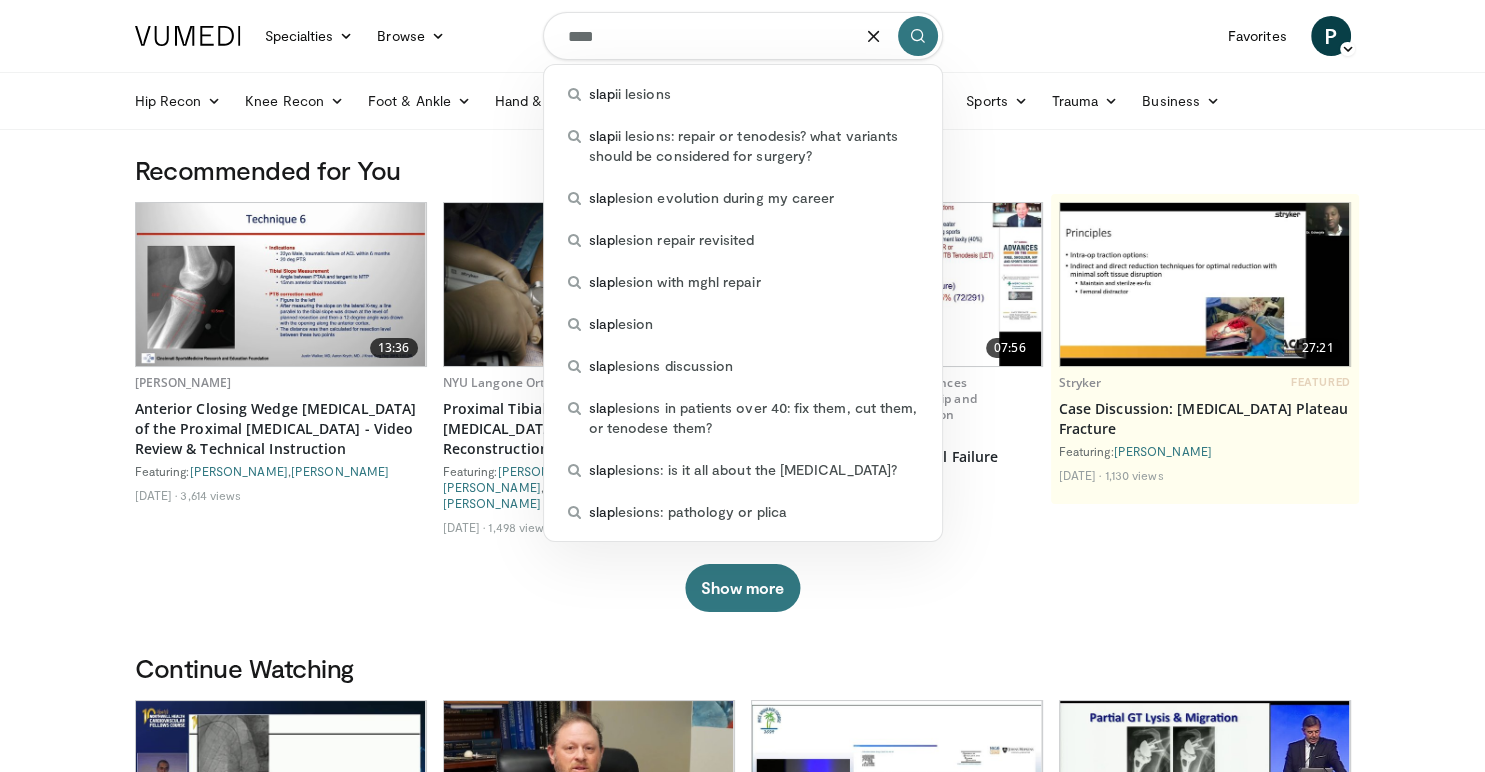 click on "****" at bounding box center [743, 36] 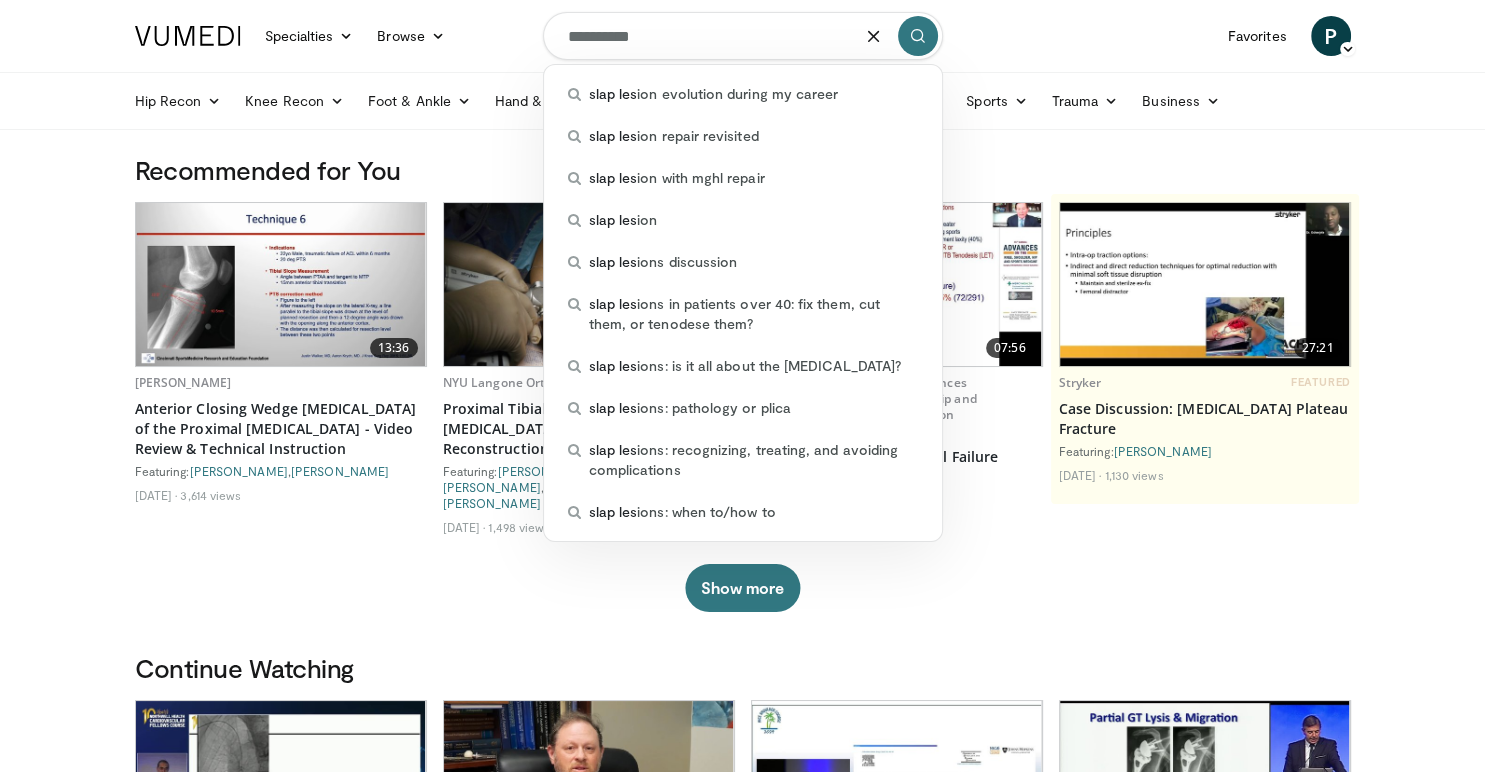 type on "**********" 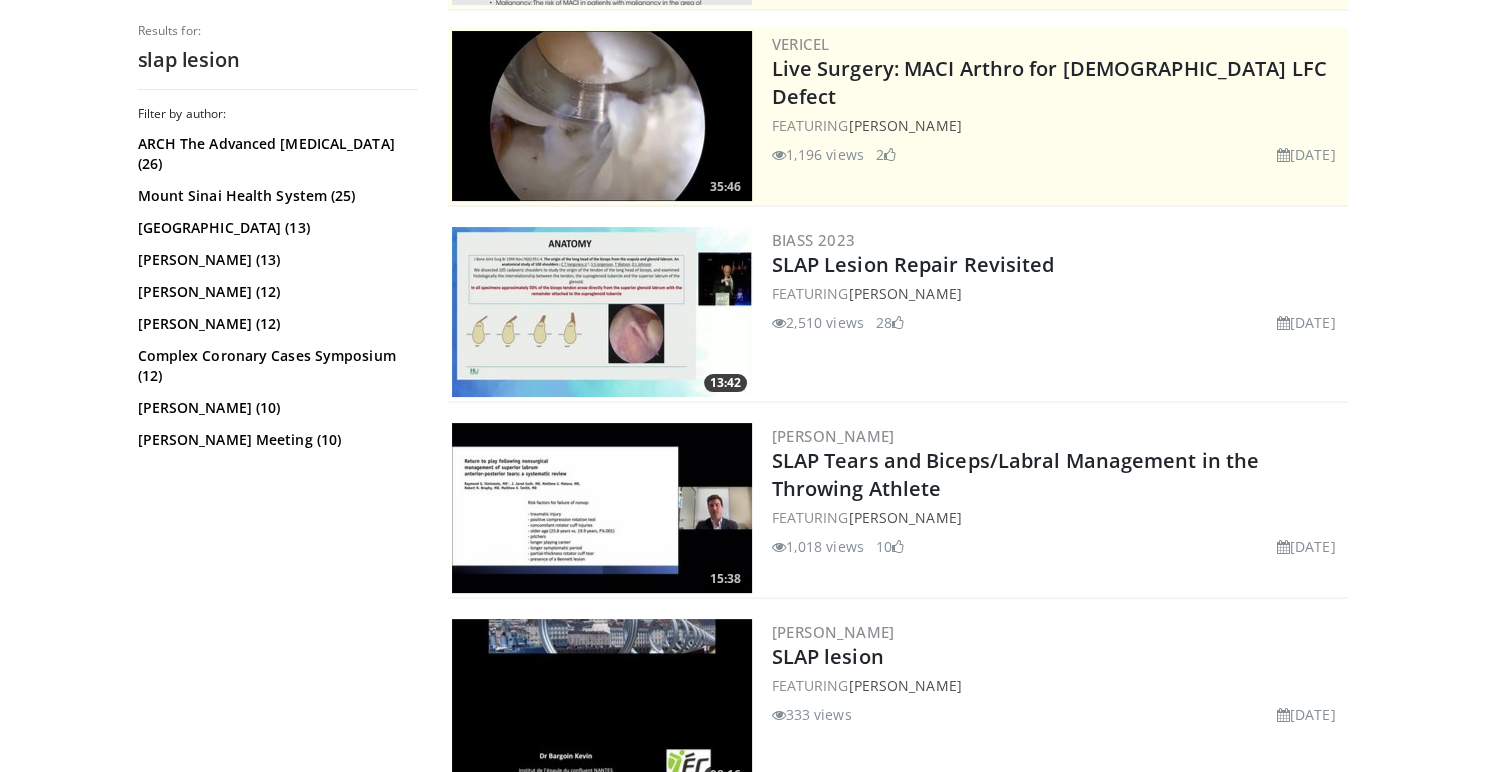 scroll, scrollTop: 422, scrollLeft: 0, axis: vertical 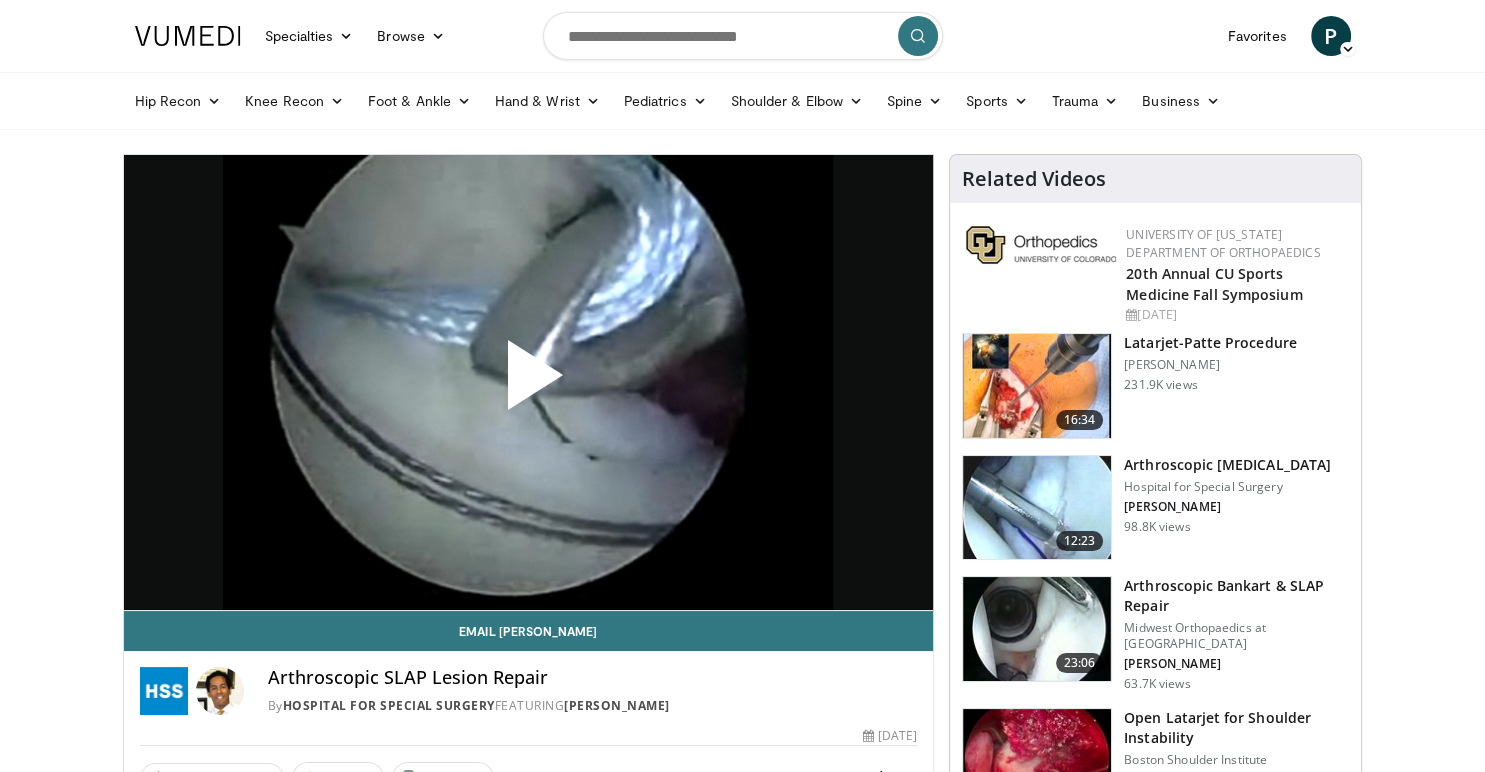 click at bounding box center [528, 383] 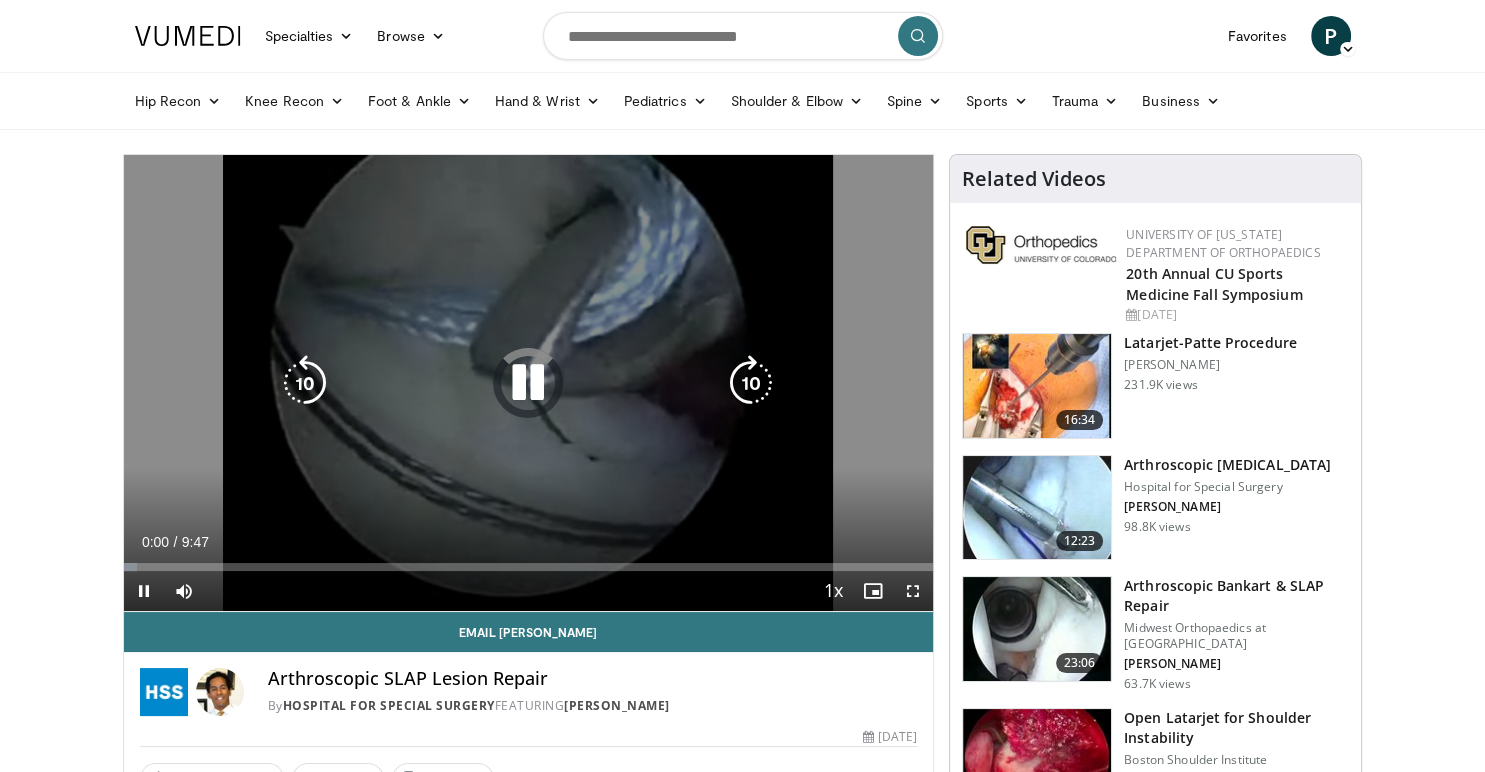 scroll, scrollTop: 0, scrollLeft: 0, axis: both 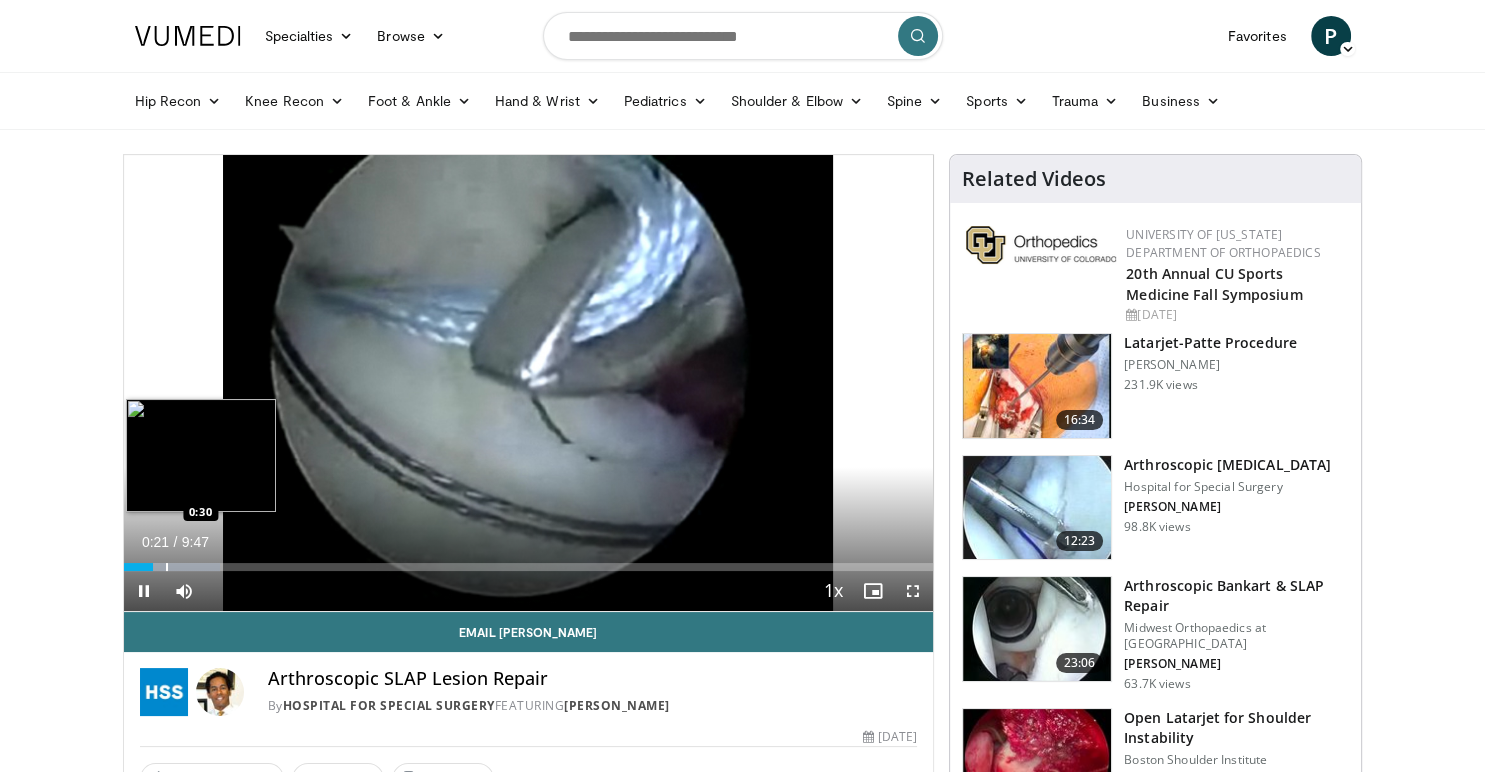 click on "Loaded :  11.91% 0:21 0:30" at bounding box center (529, 567) 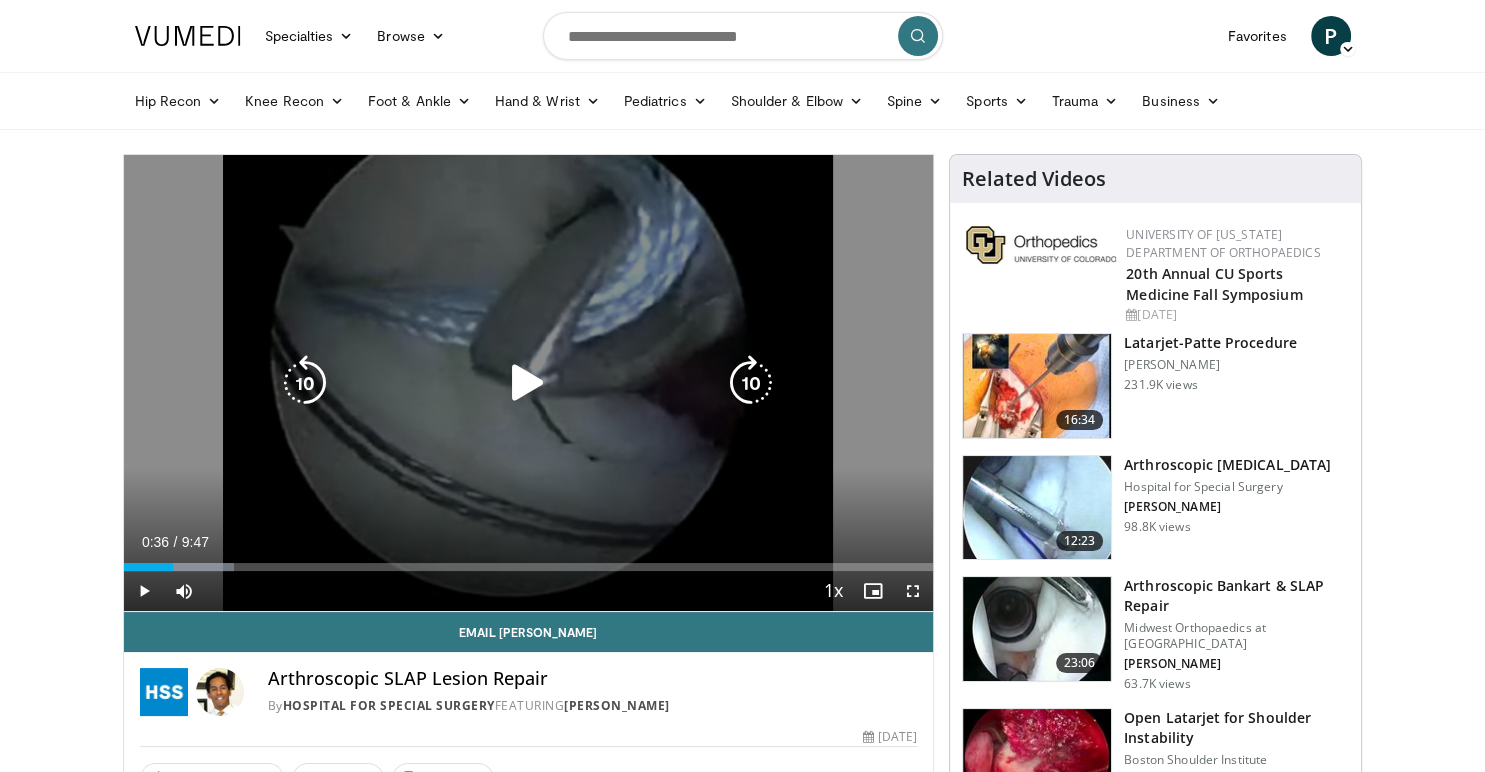click on "Loaded :  13.61% 0:36 0:36" at bounding box center (529, 561) 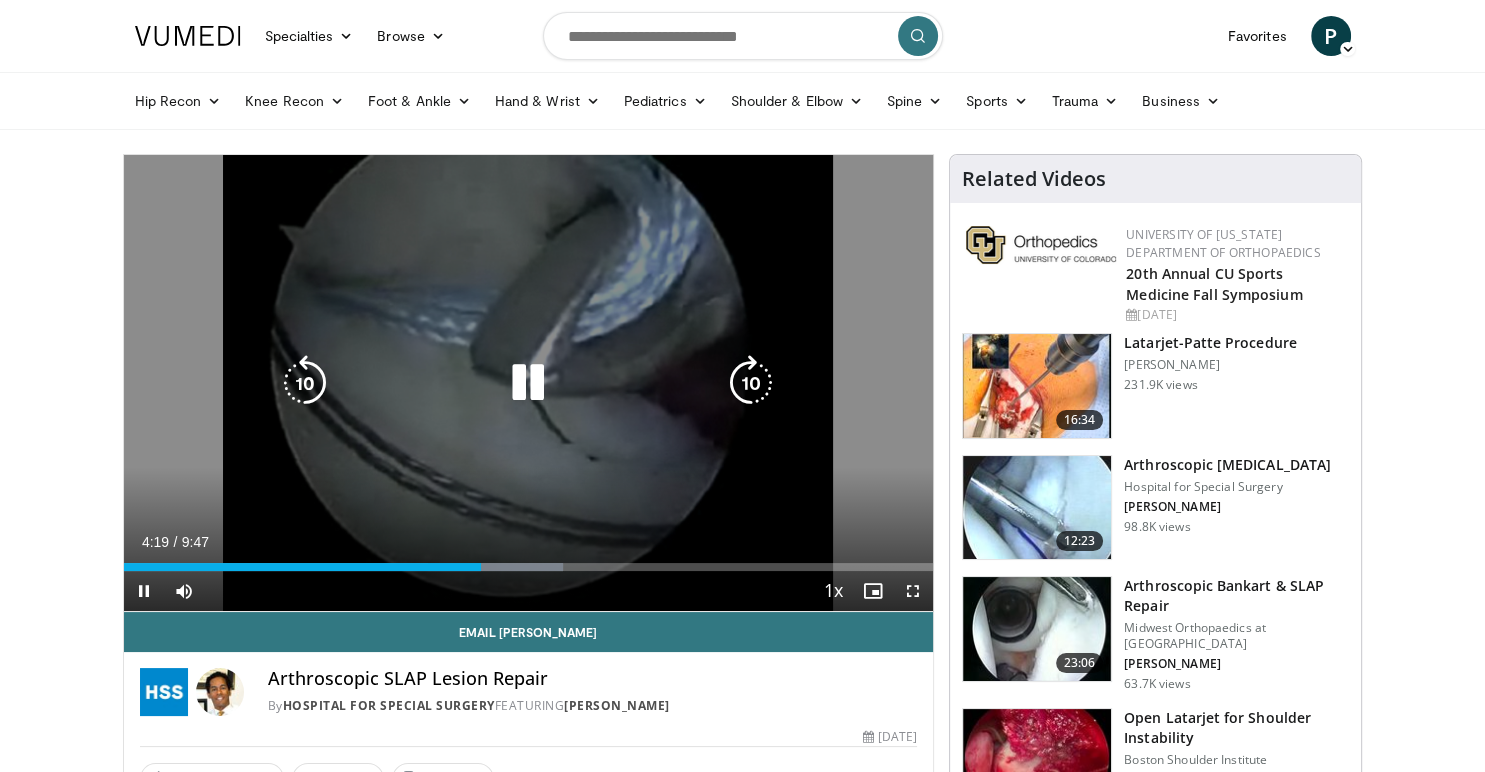 click on "10 seconds
Tap to unmute" at bounding box center [529, 383] 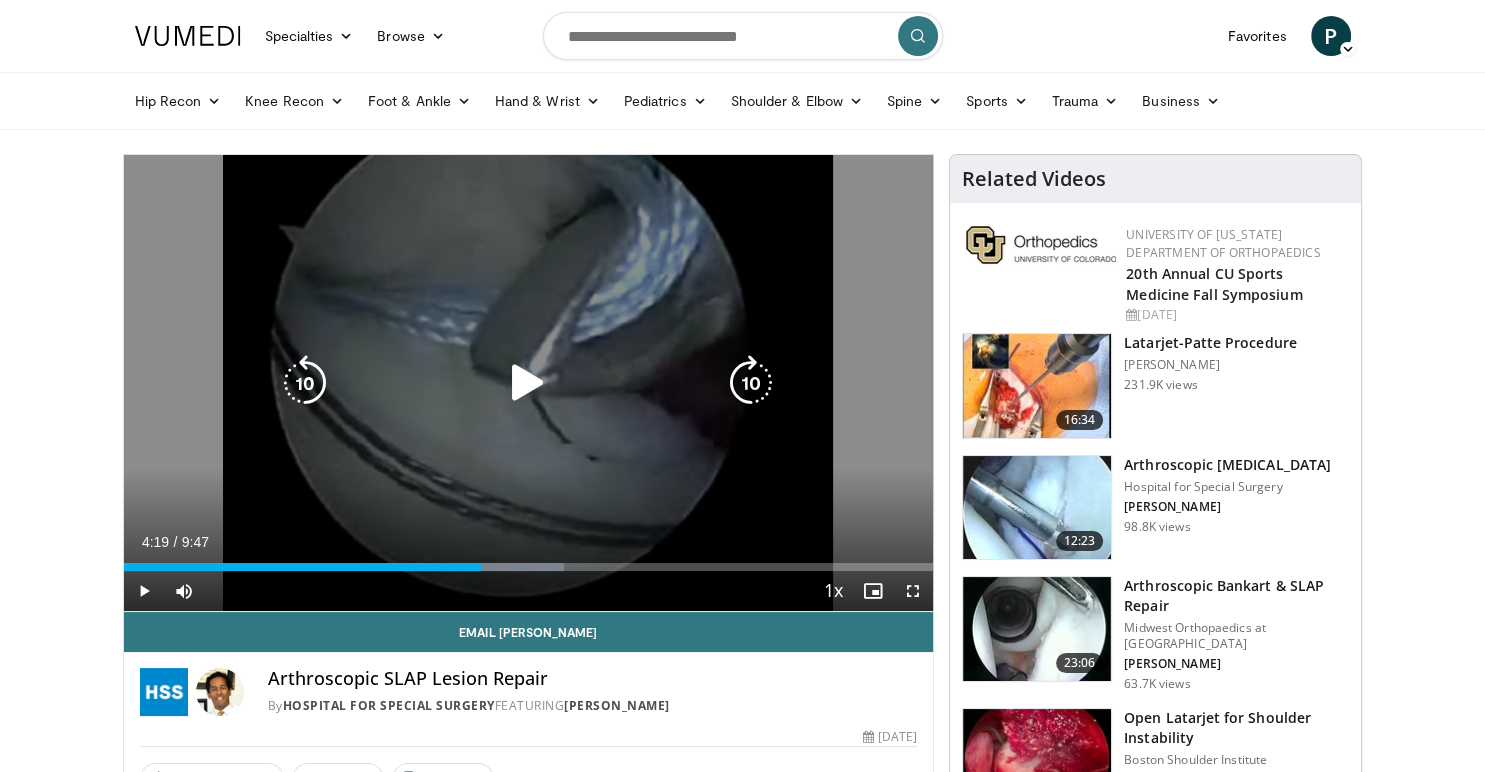 click at bounding box center [528, 383] 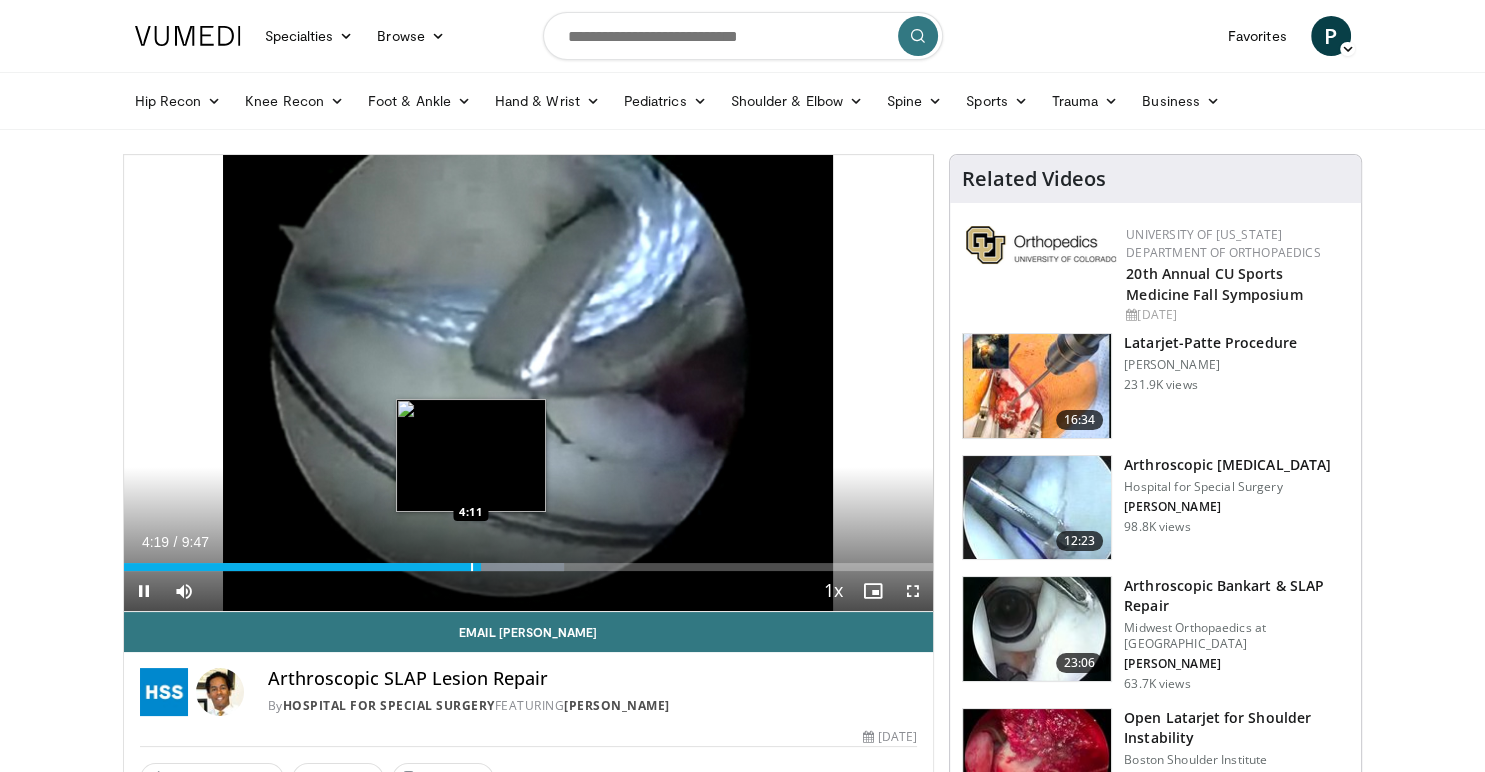 click on "4:19" at bounding box center (303, 567) 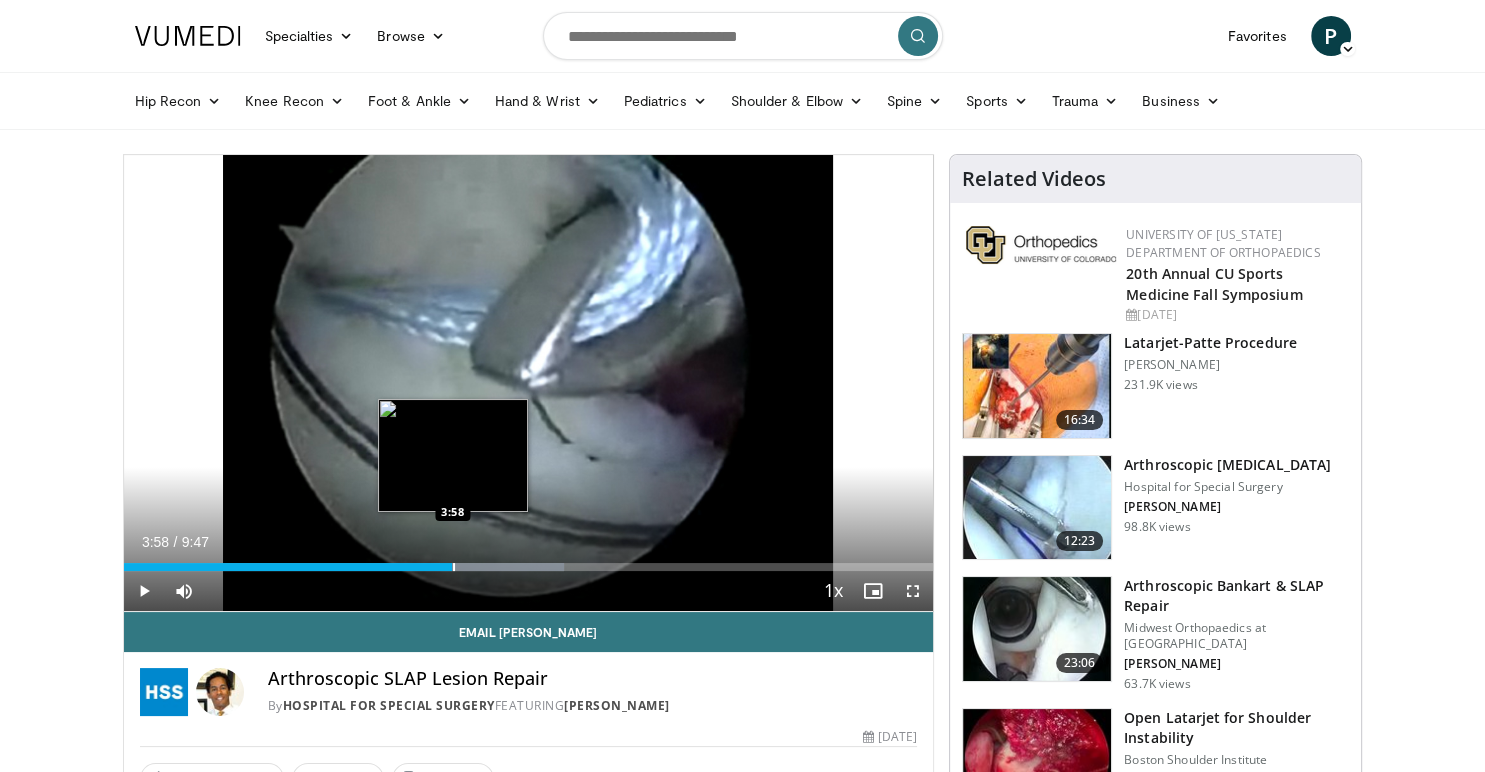 click on "3:58" at bounding box center (288, 567) 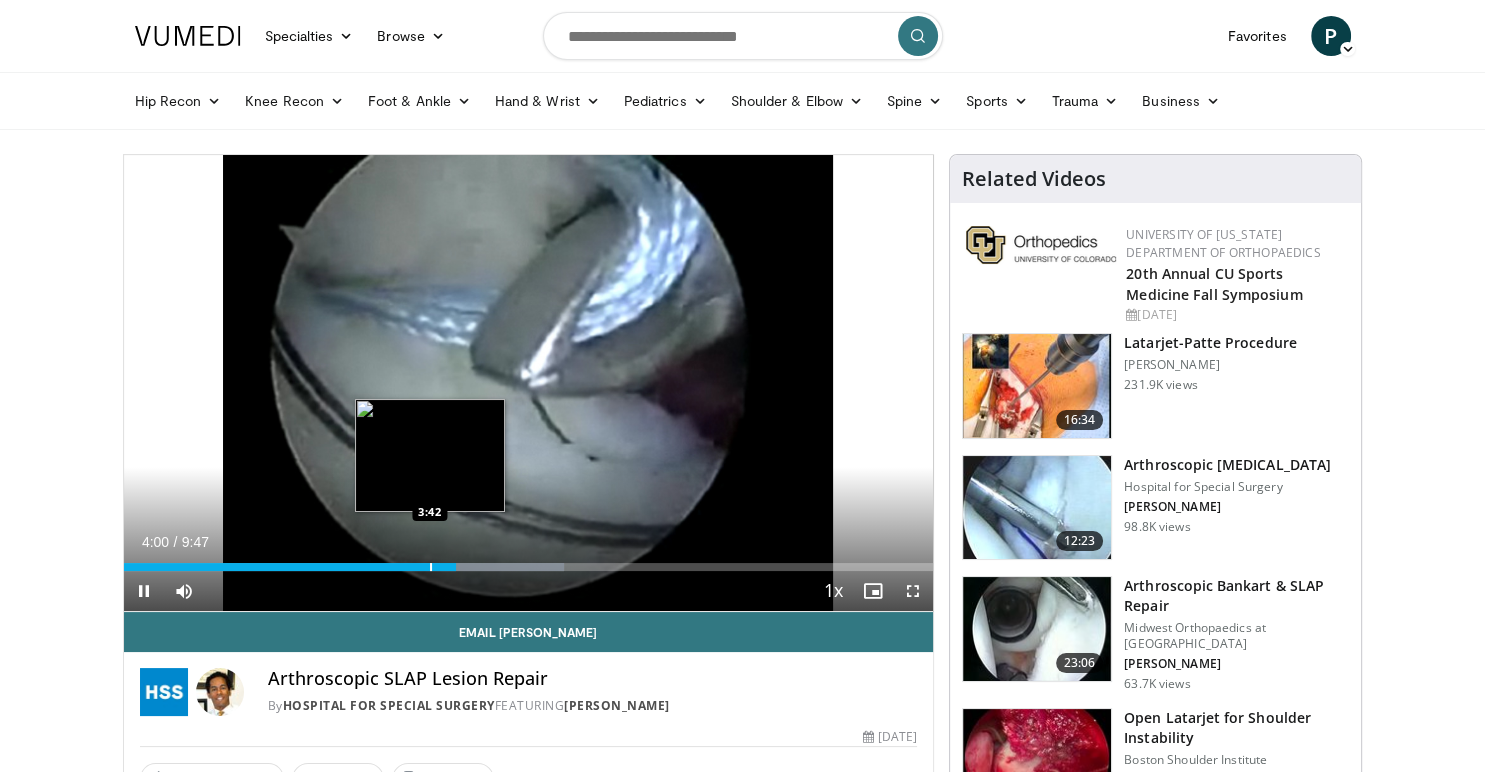 click on "4:01" at bounding box center [290, 567] 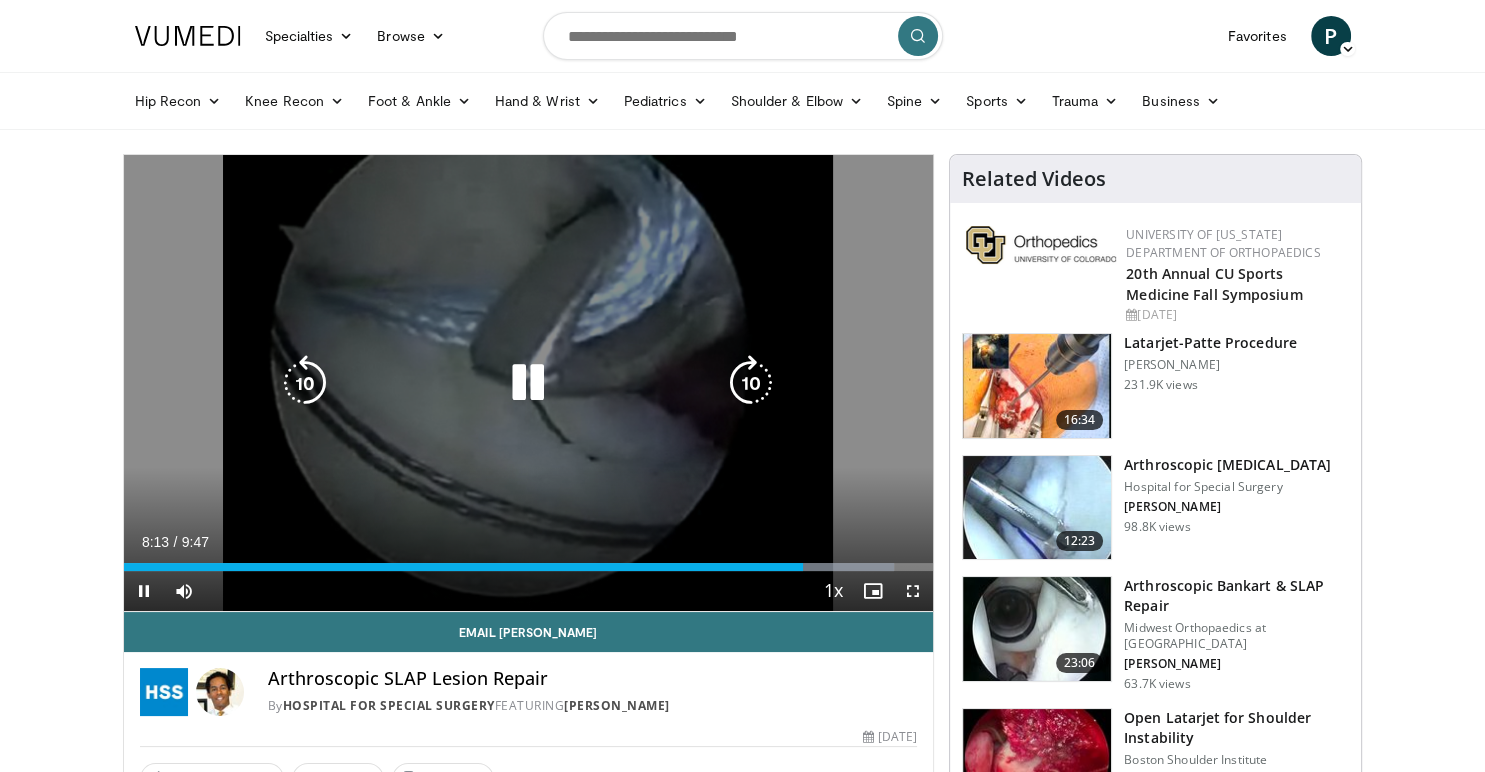 click at bounding box center [528, 383] 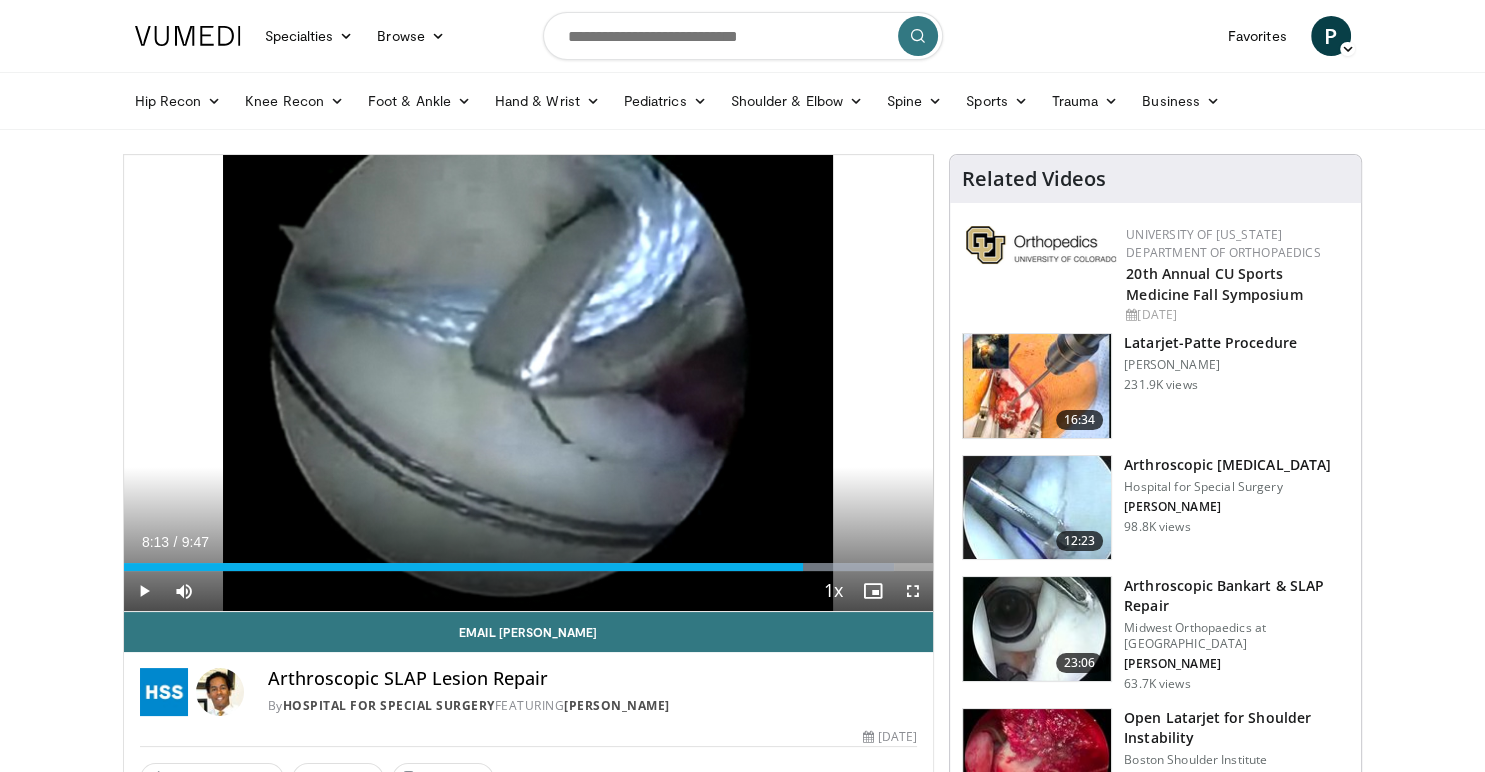 click at bounding box center [743, 36] 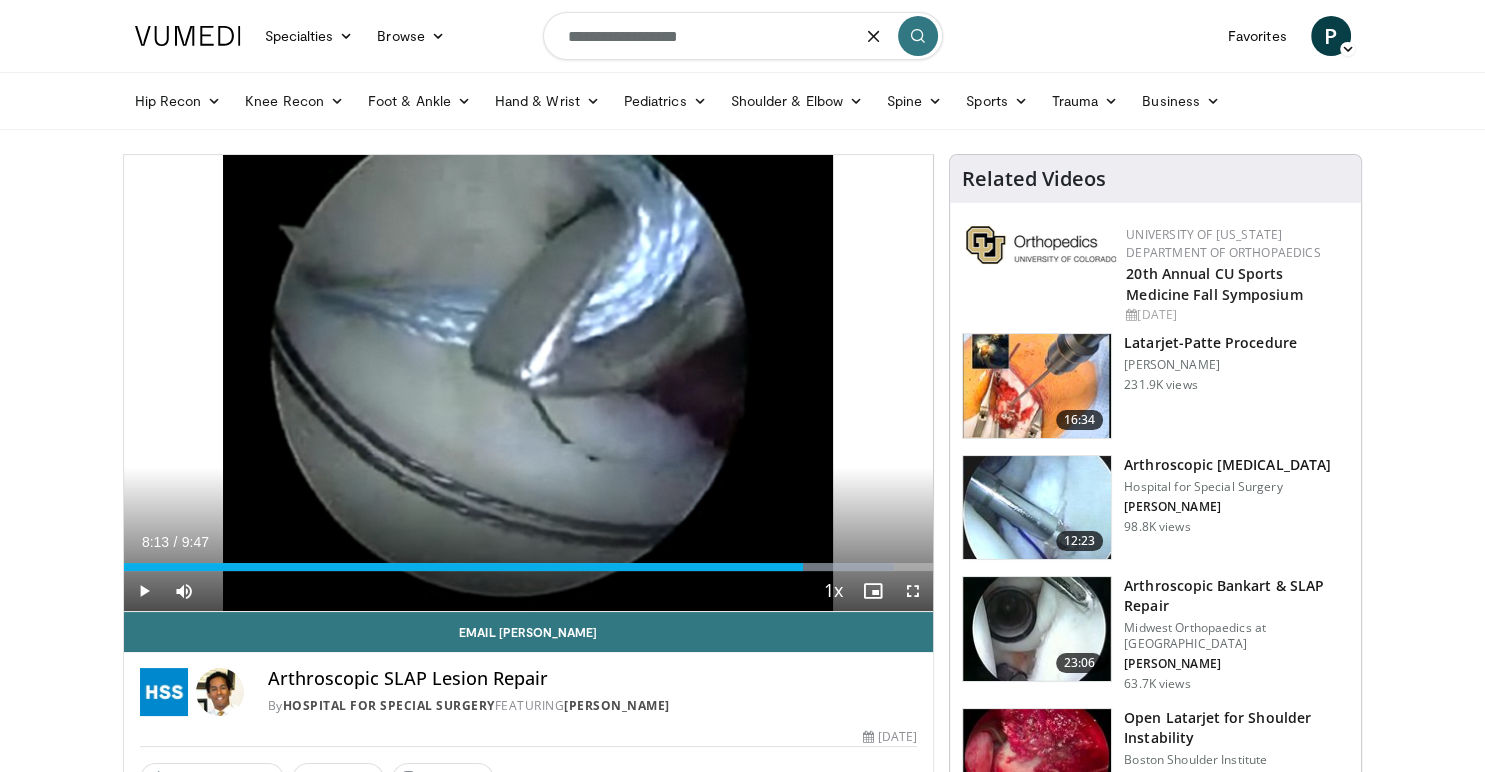 type on "**********" 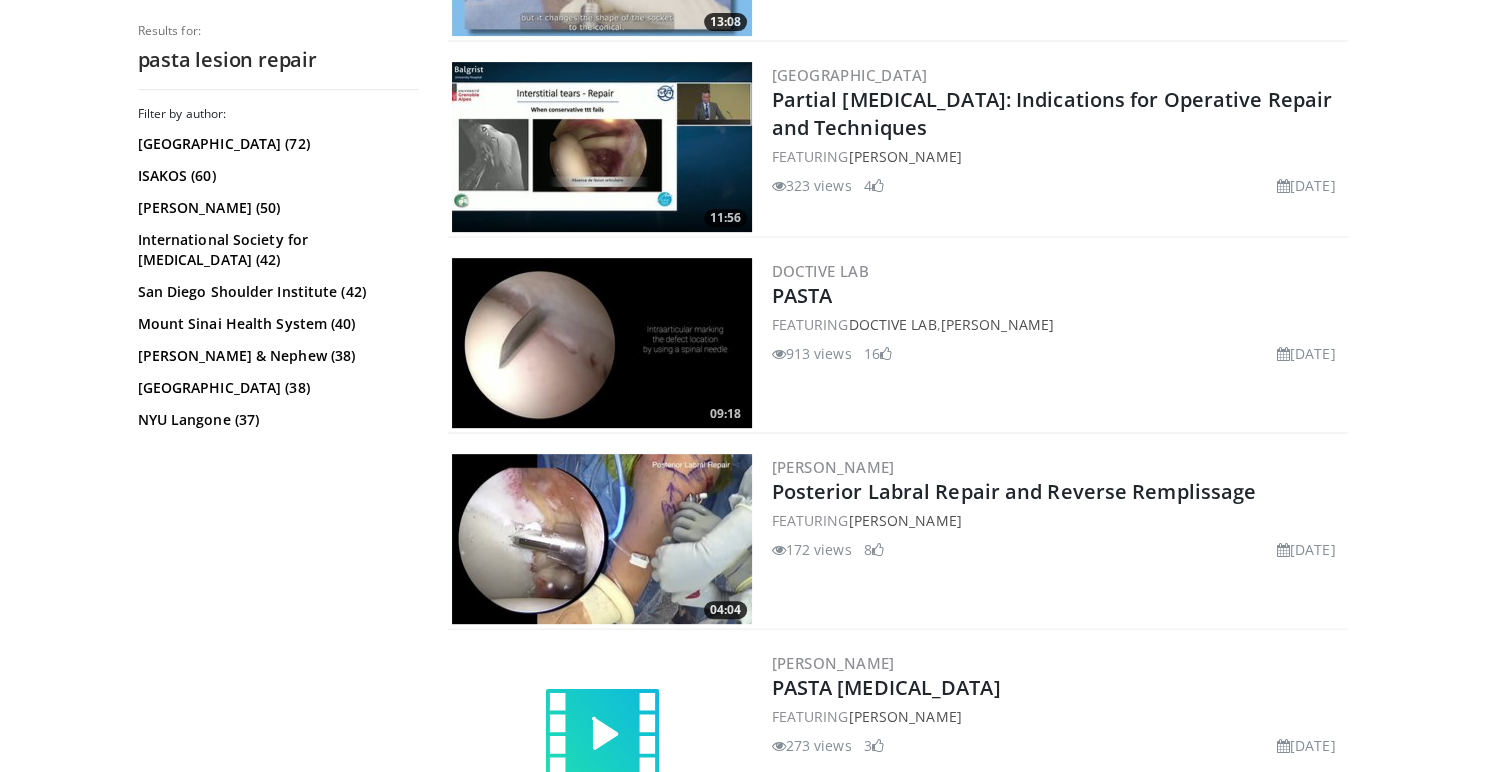 scroll, scrollTop: 844, scrollLeft: 0, axis: vertical 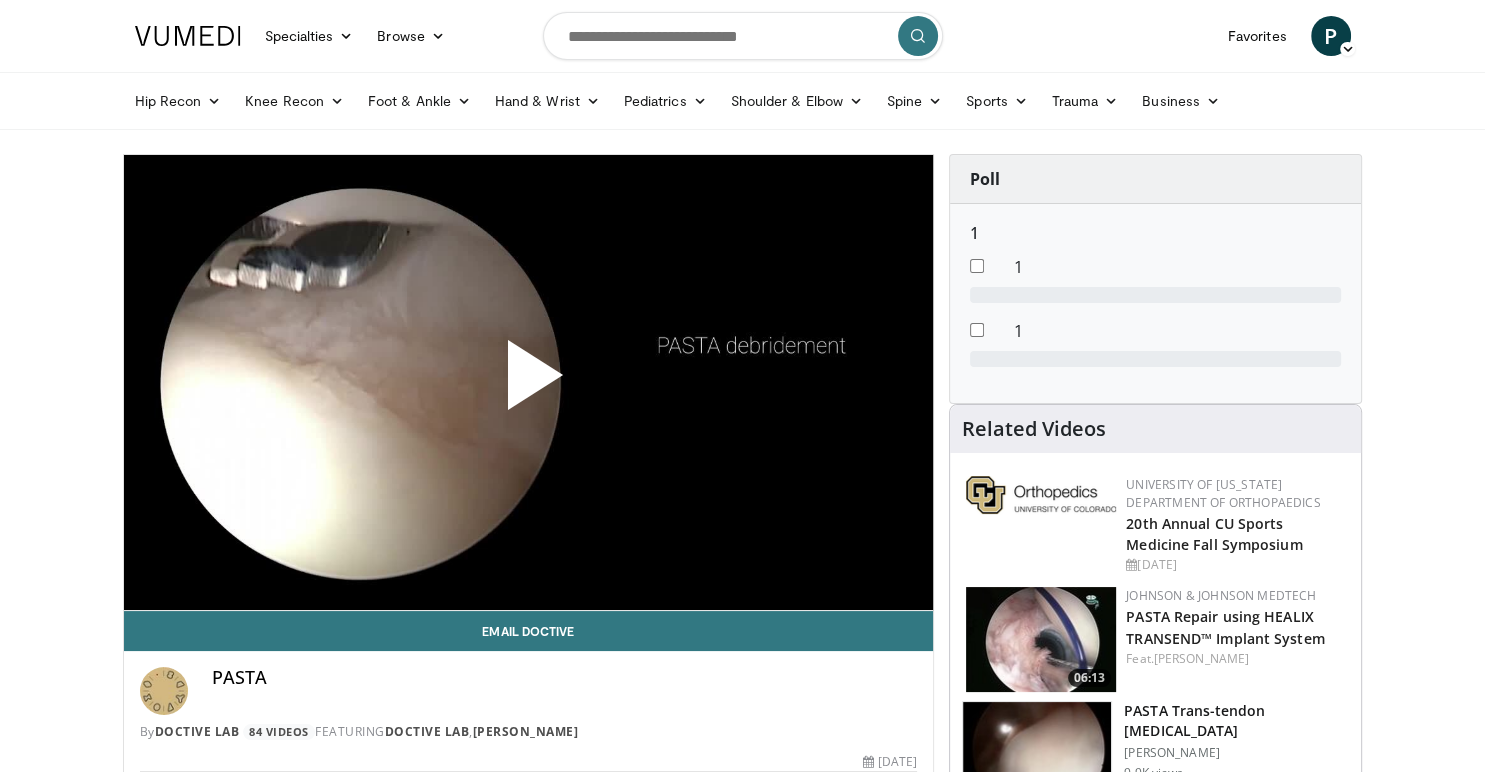 click at bounding box center [528, 383] 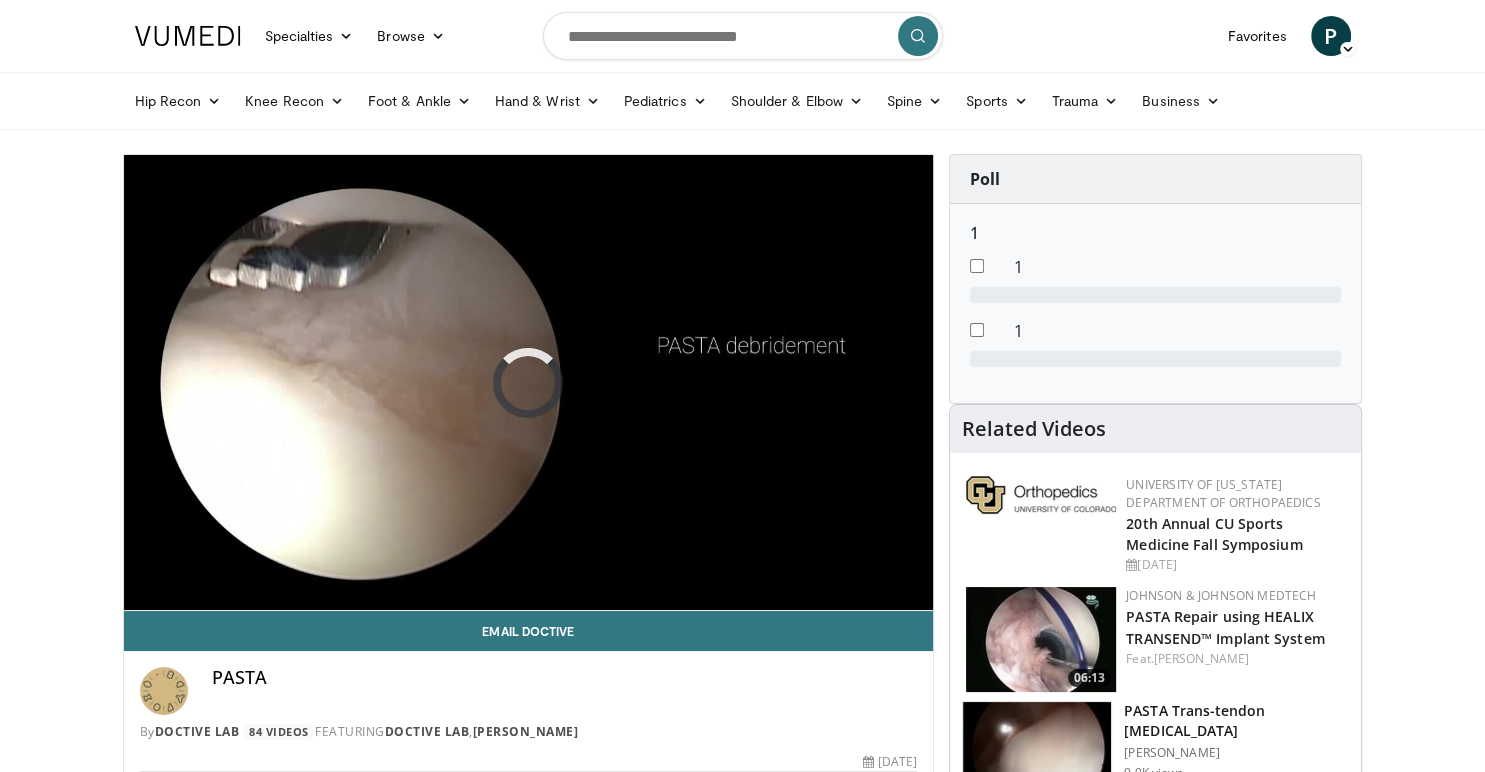 scroll, scrollTop: 0, scrollLeft: 0, axis: both 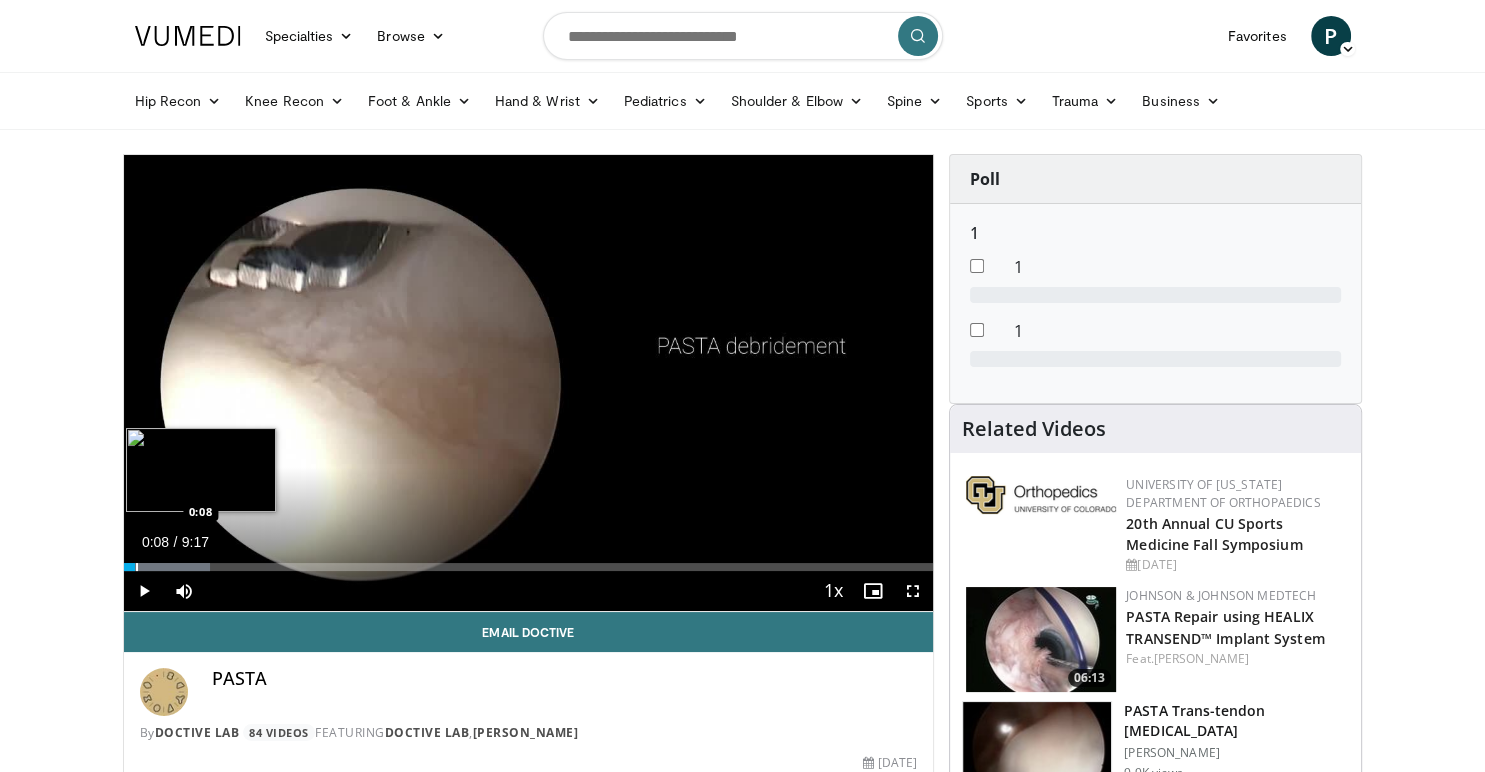 click at bounding box center (137, 567) 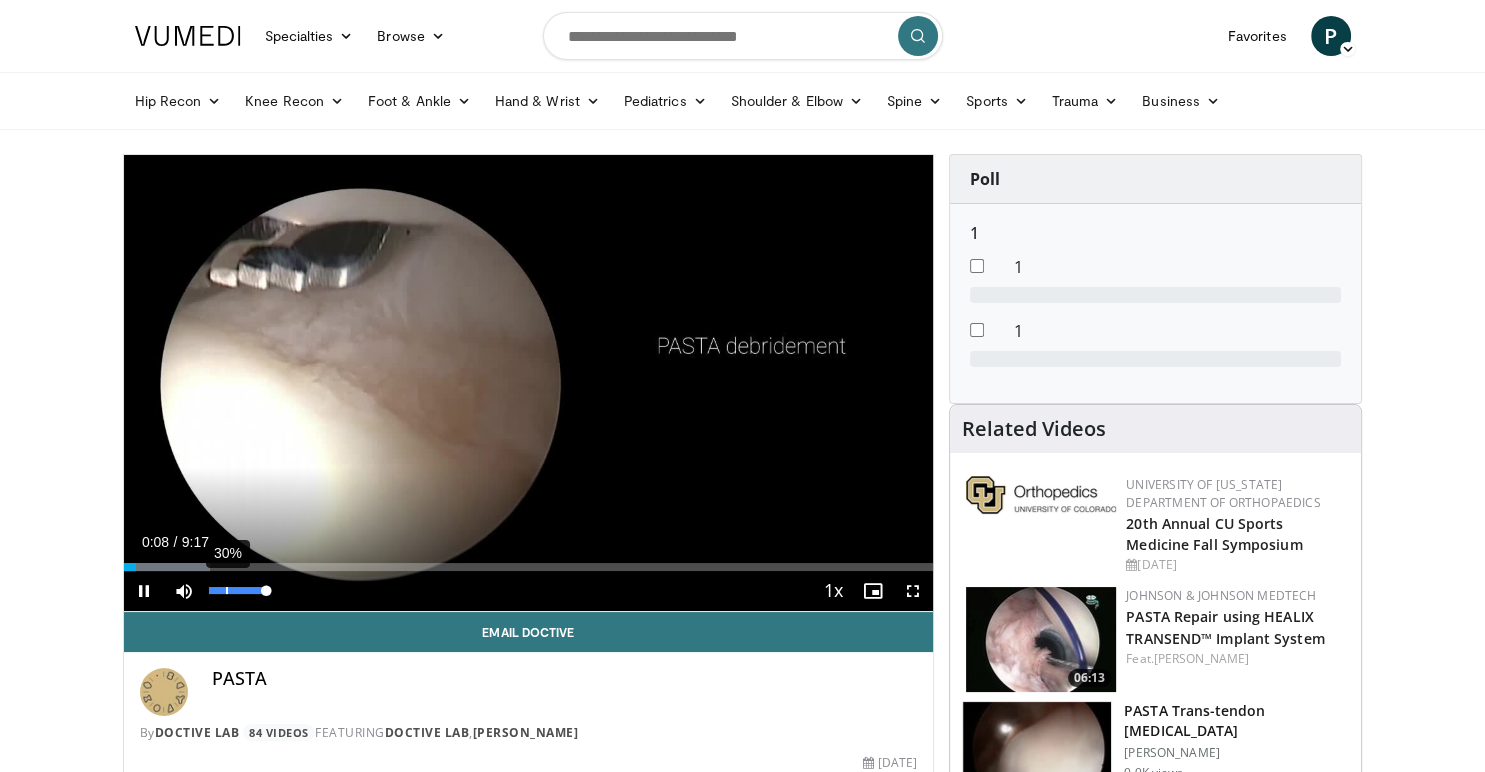 click on "30%" at bounding box center [238, 591] 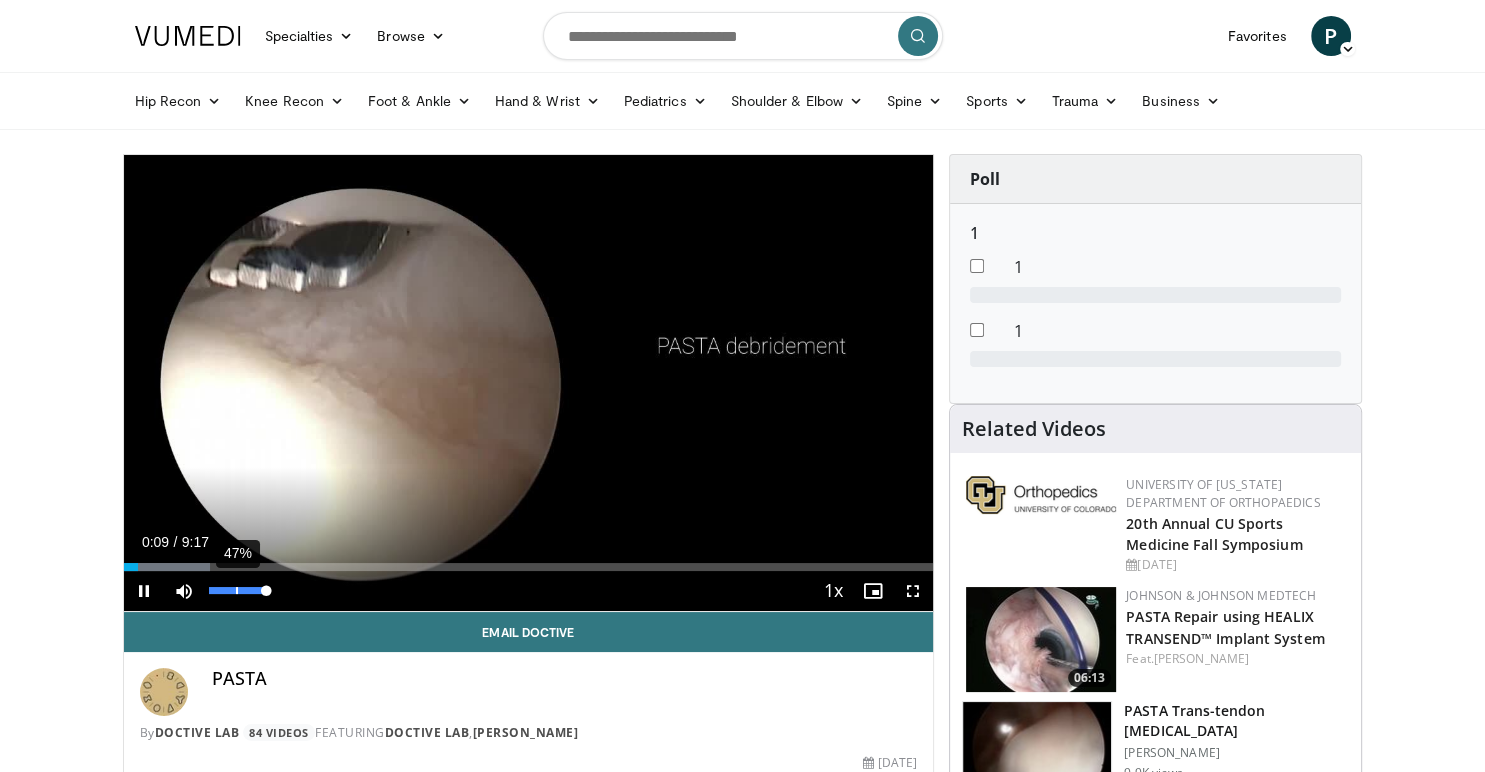 click on "47%" at bounding box center (238, 591) 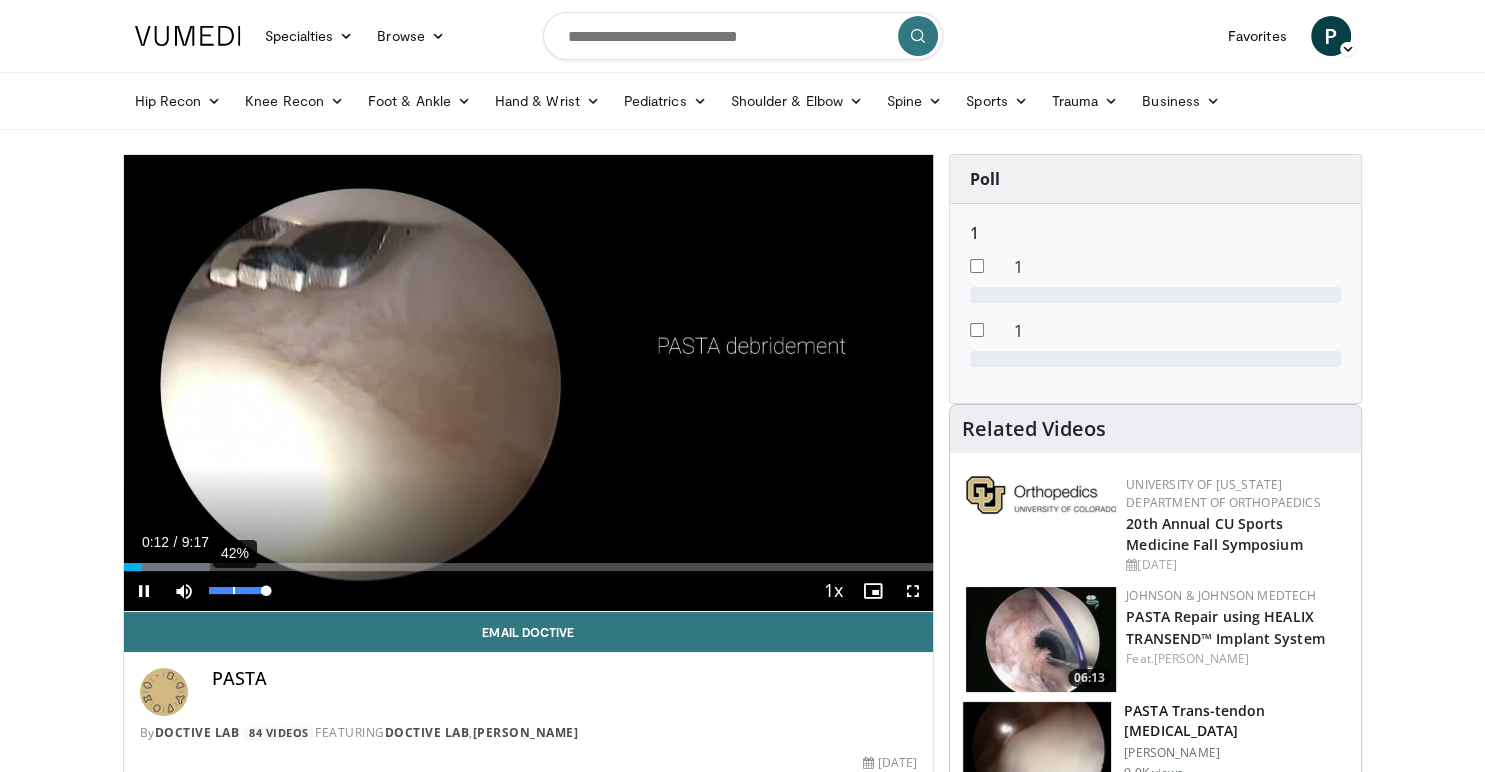 click on "42%" at bounding box center [237, 590] 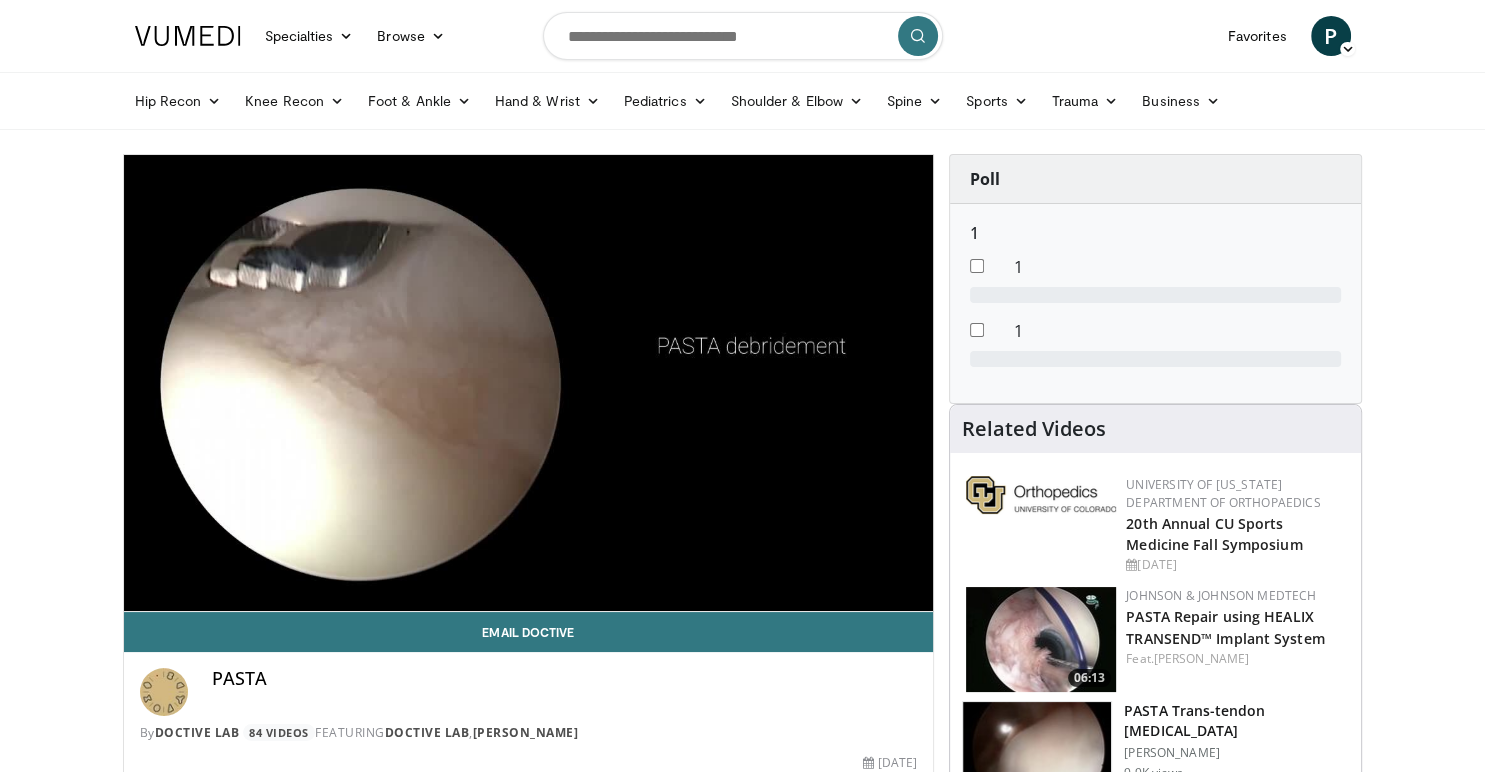click on "**********" at bounding box center [529, 383] 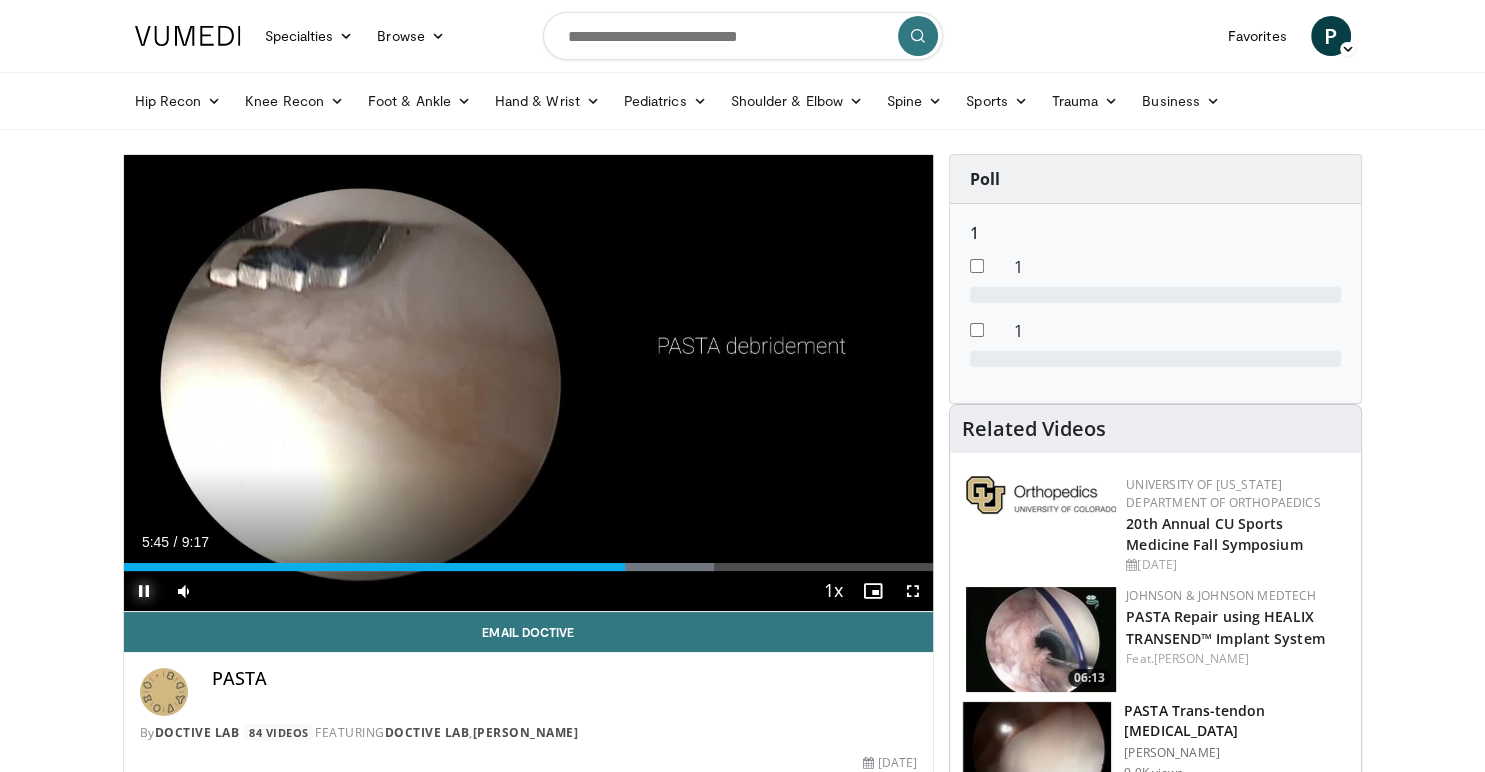click at bounding box center [144, 591] 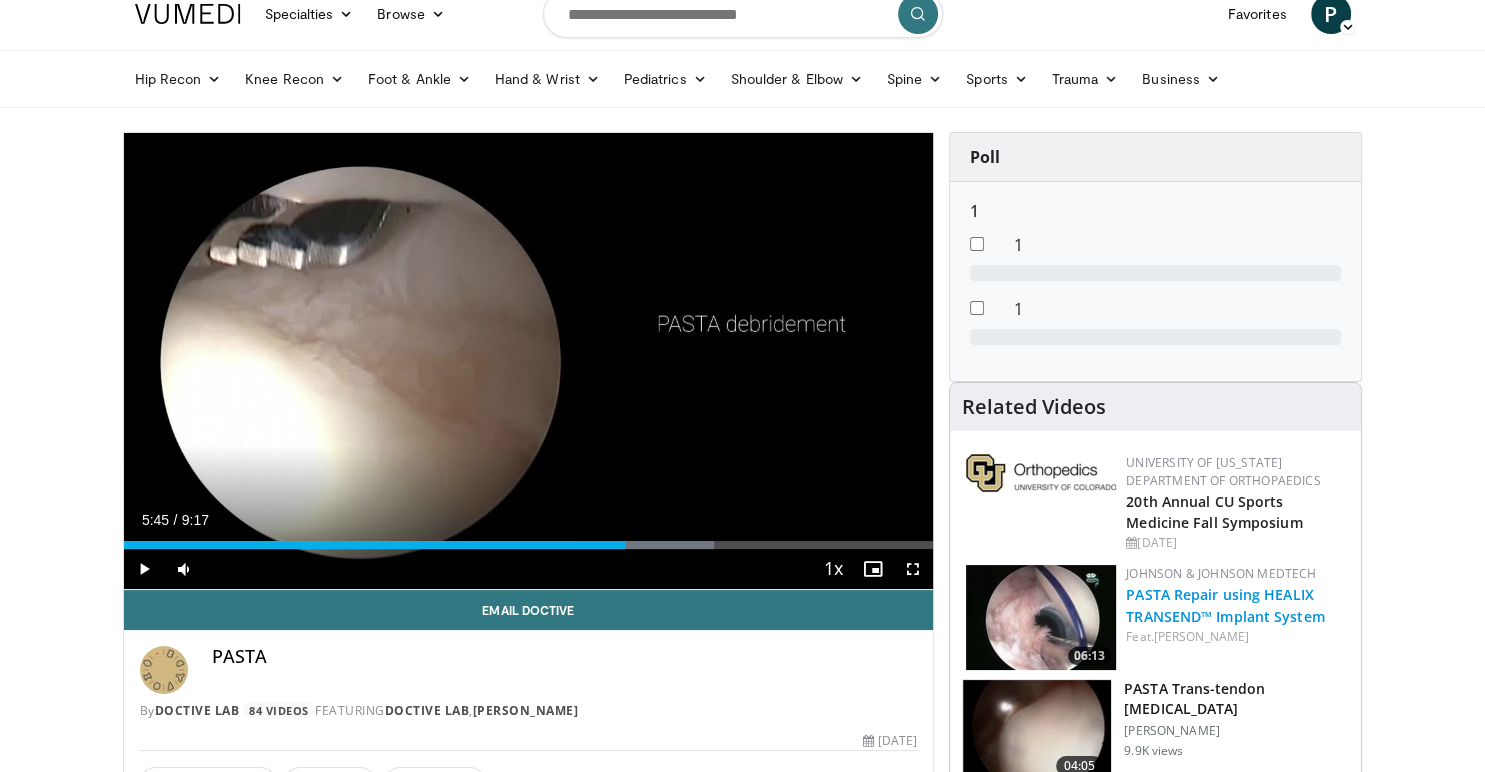 scroll, scrollTop: 105, scrollLeft: 0, axis: vertical 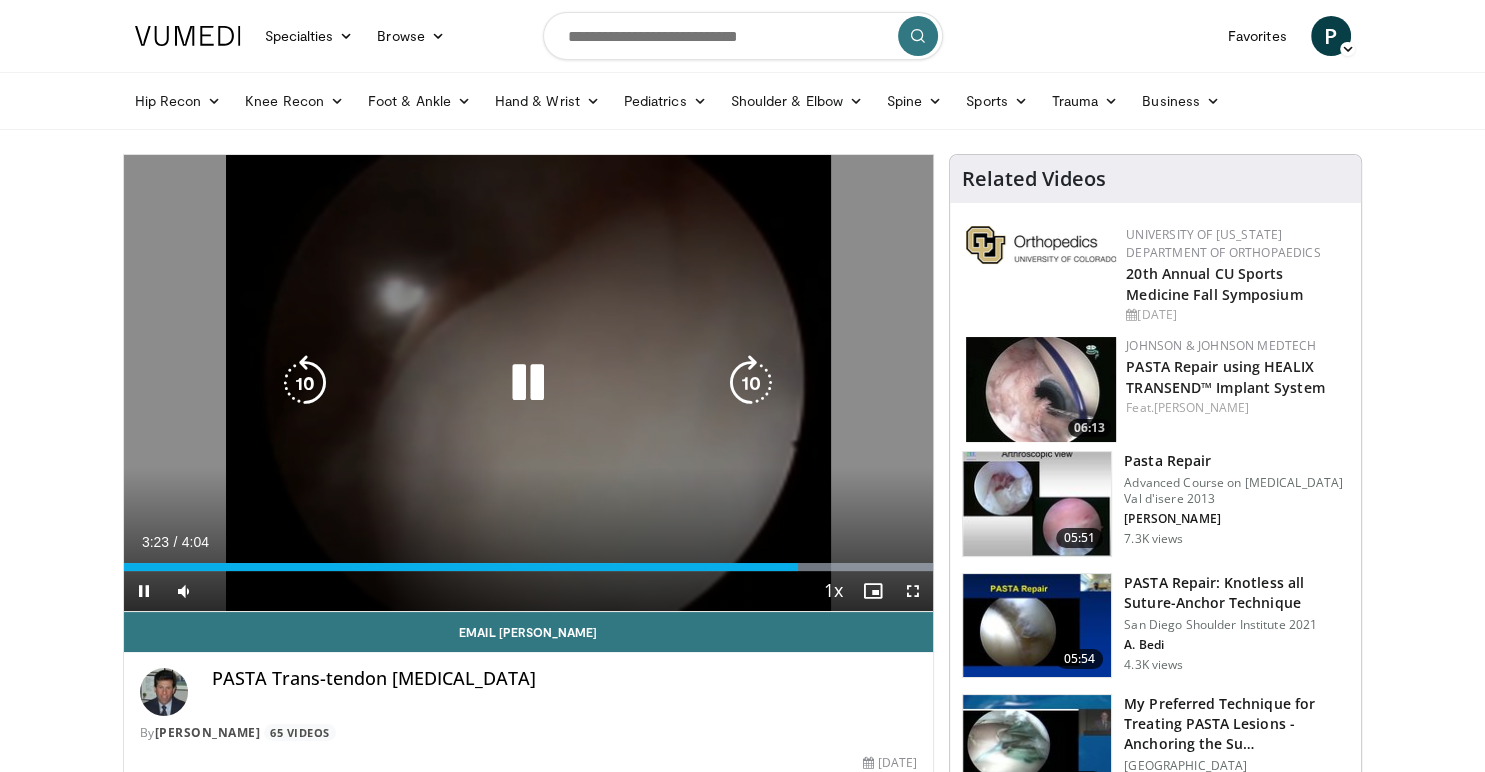 click on "10 seconds
Tap to unmute" at bounding box center (529, 383) 